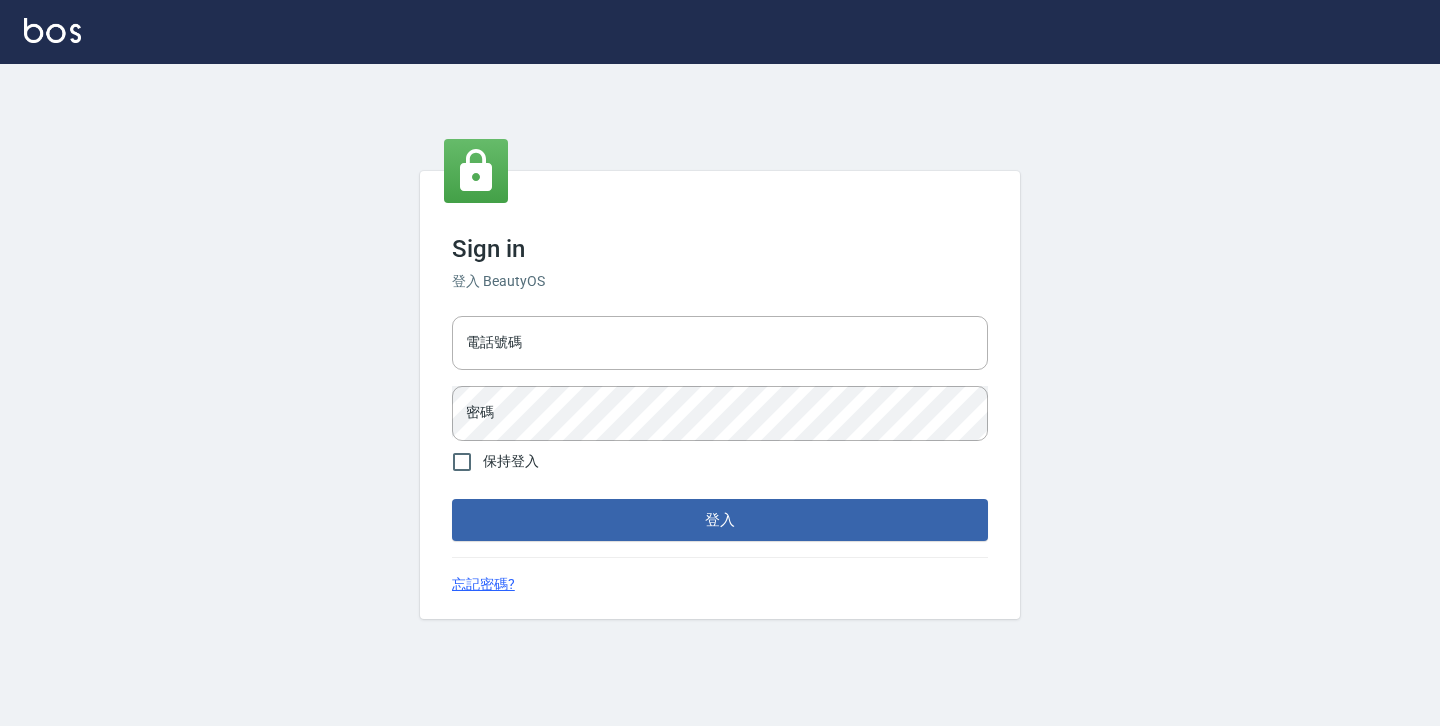 scroll, scrollTop: 0, scrollLeft: 0, axis: both 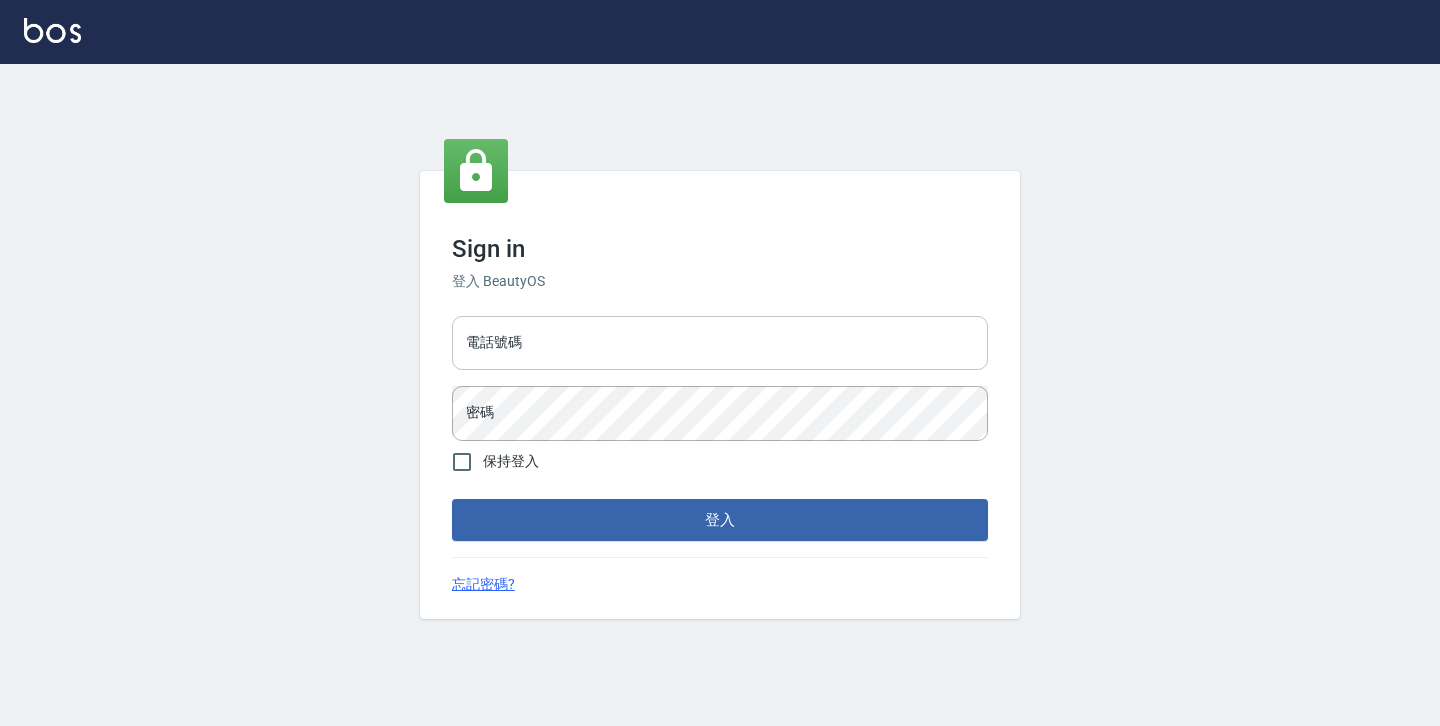 click on "電話號碼" at bounding box center (720, 343) 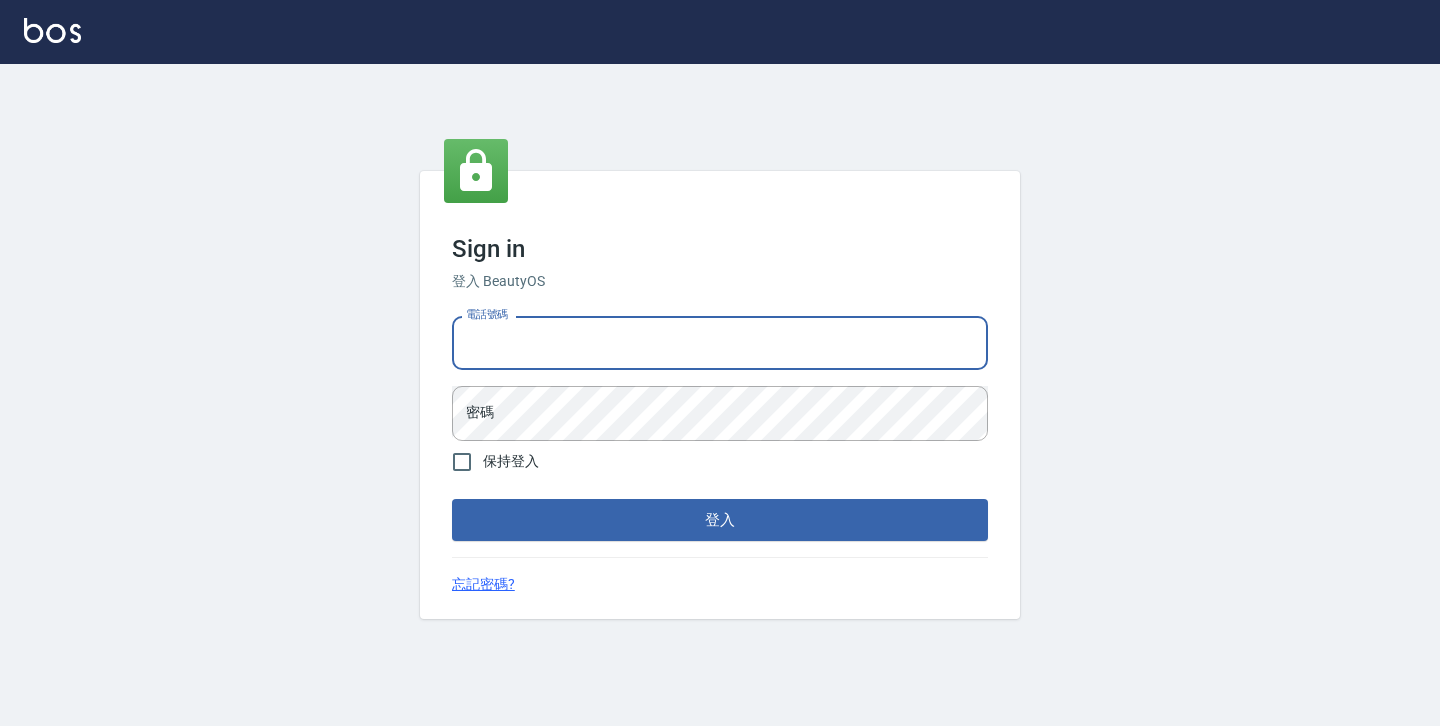 type on "[PHONE]" 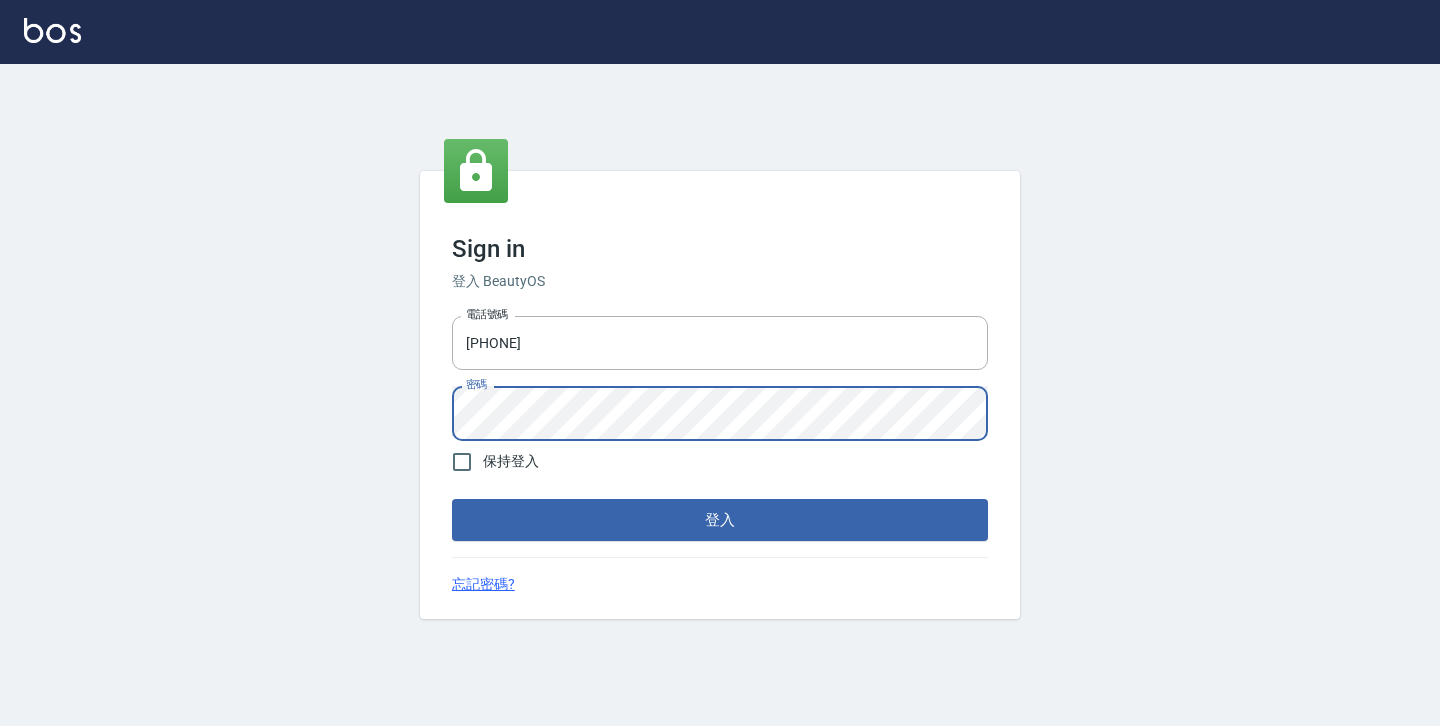 click on "保持登入" at bounding box center (490, 462) 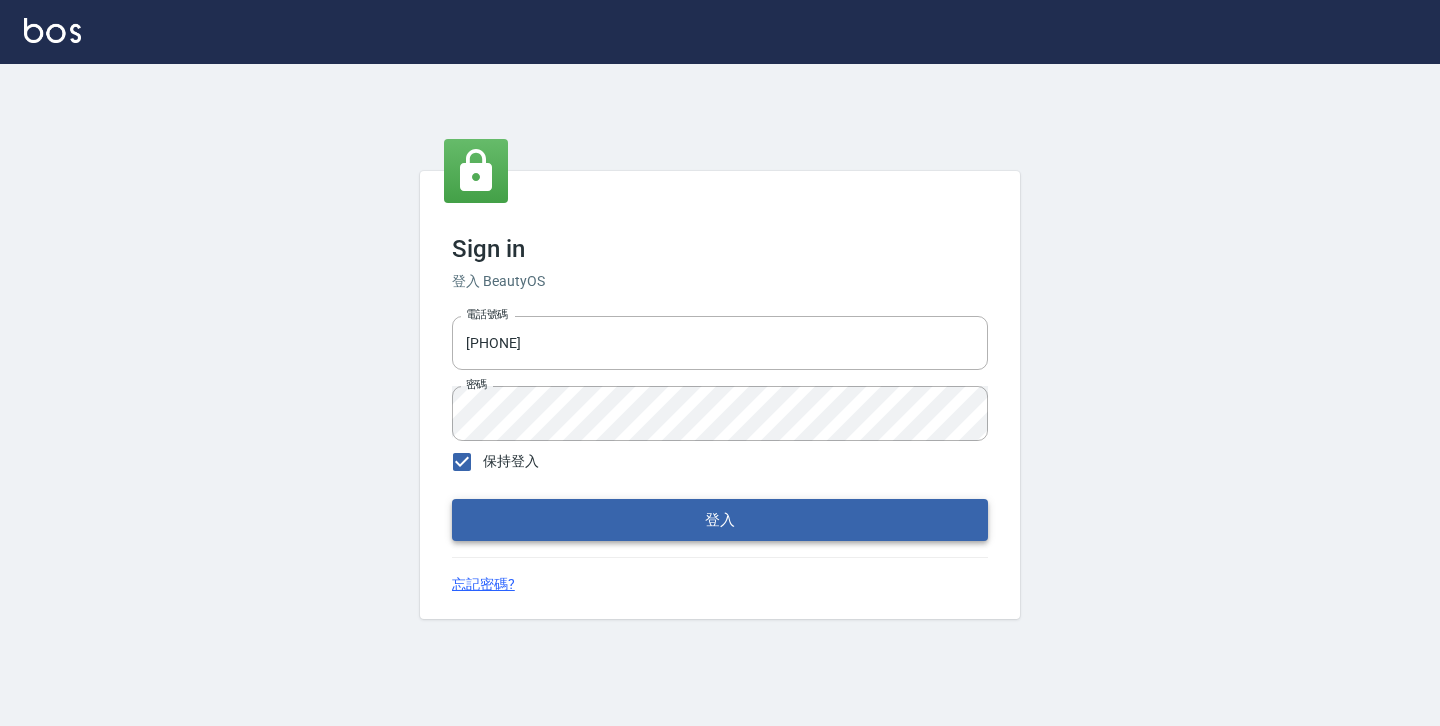 click on "登入" at bounding box center (720, 520) 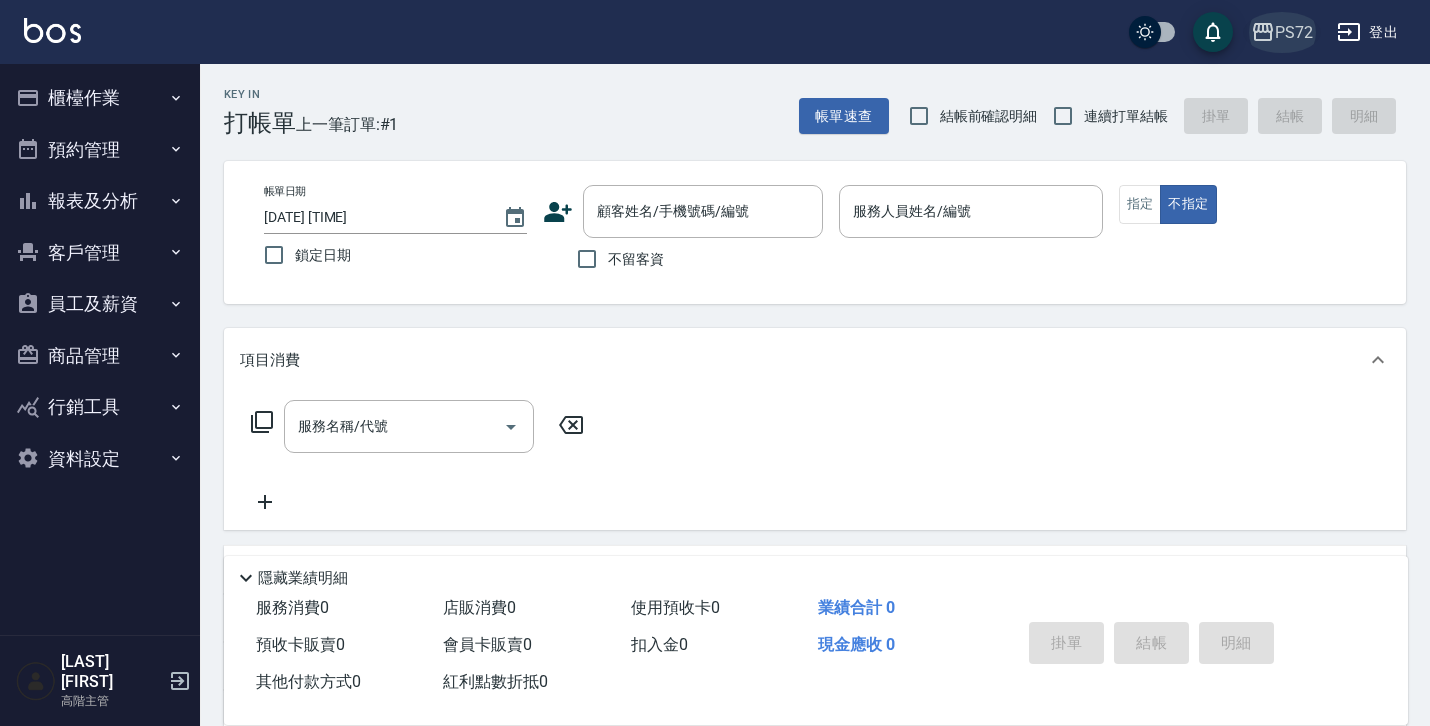 click on "PS72" at bounding box center (1294, 32) 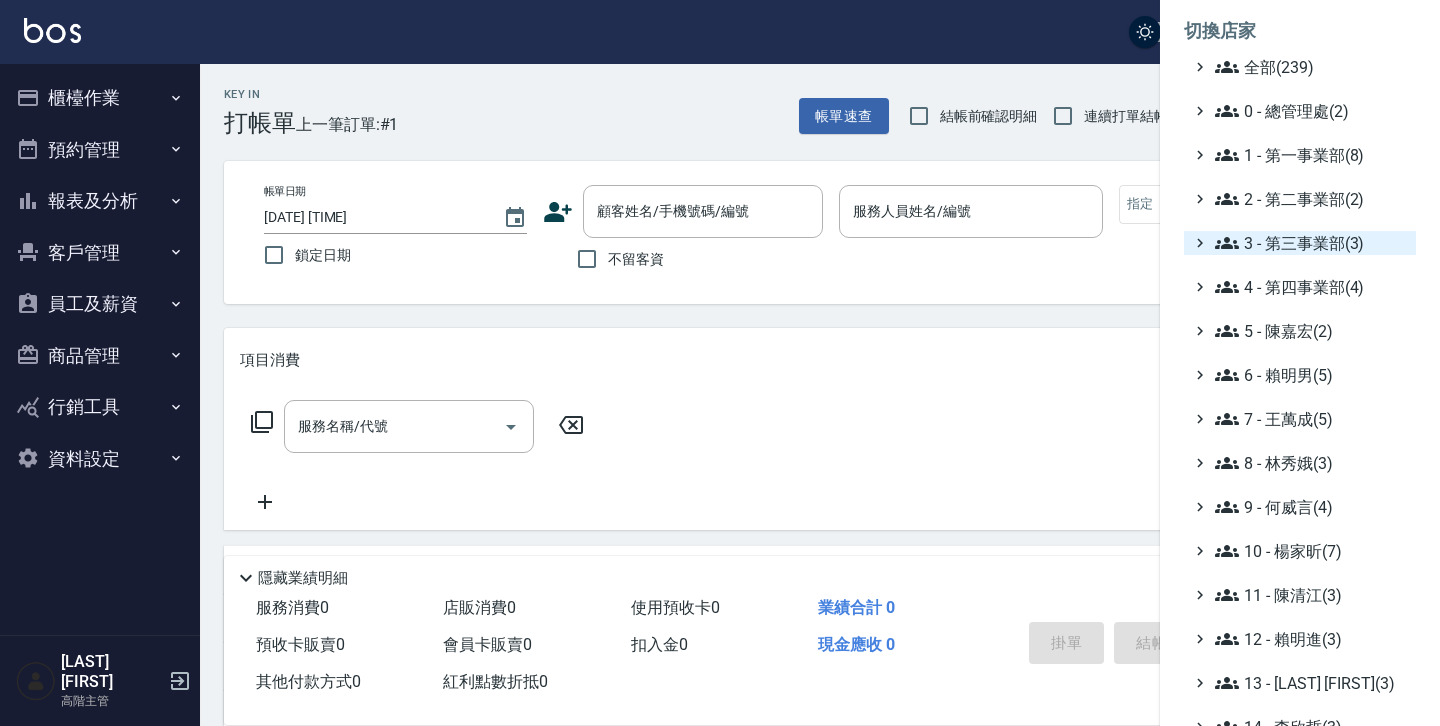 scroll, scrollTop: 374, scrollLeft: 0, axis: vertical 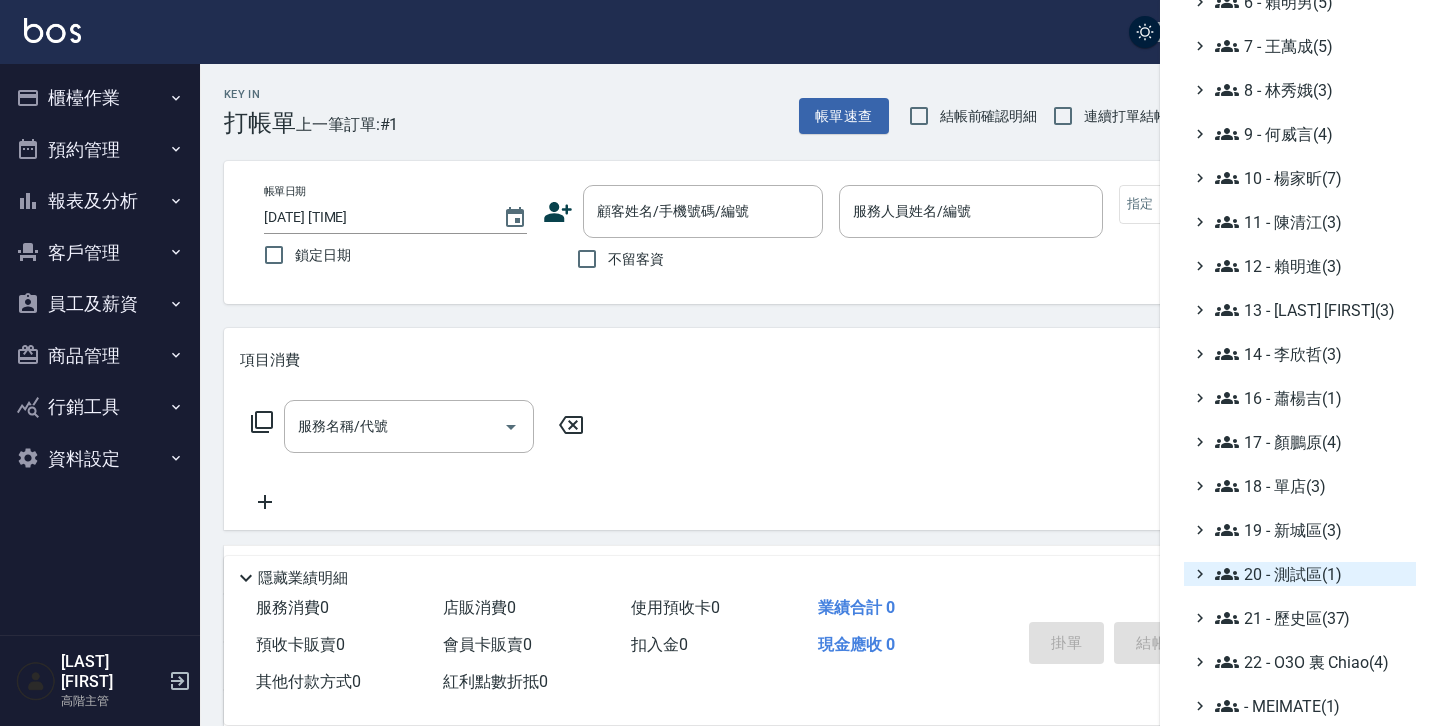 click 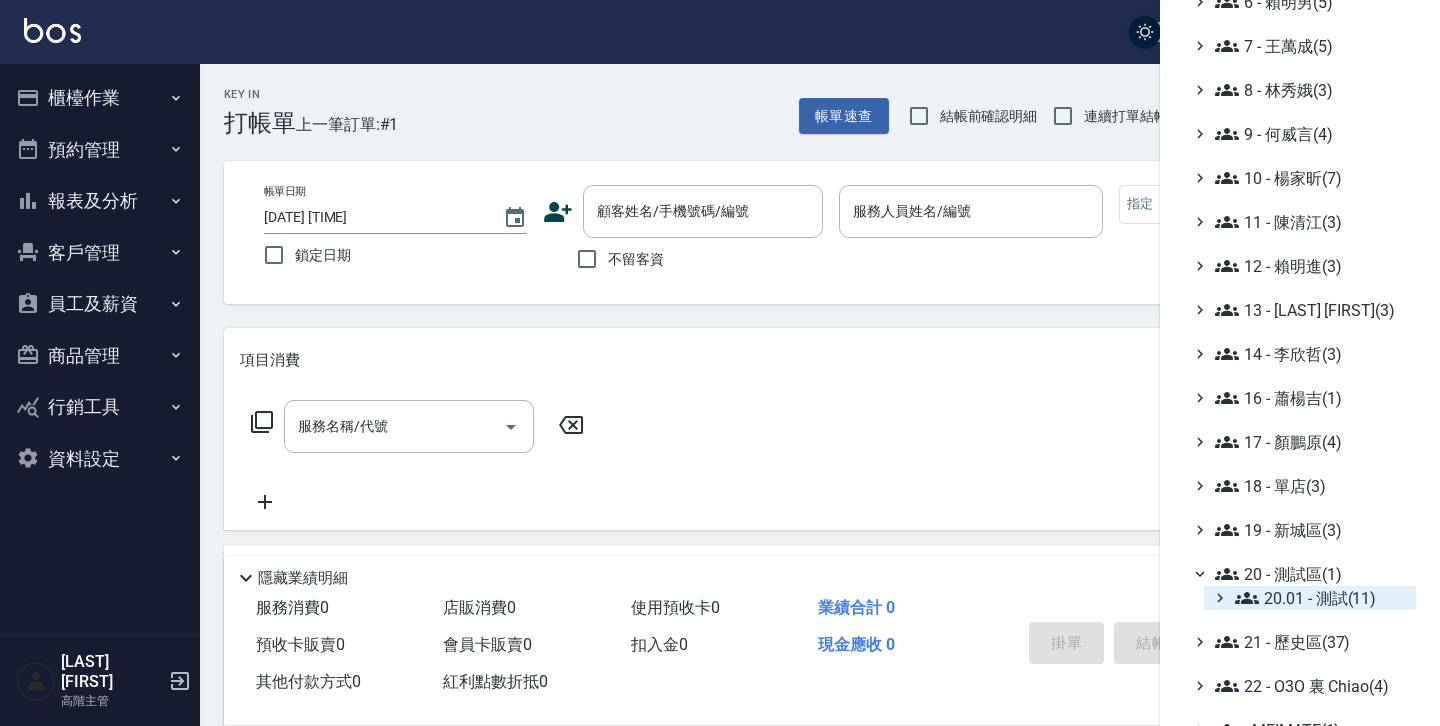 click on "20.01 - 測試(11)" at bounding box center (1321, 598) 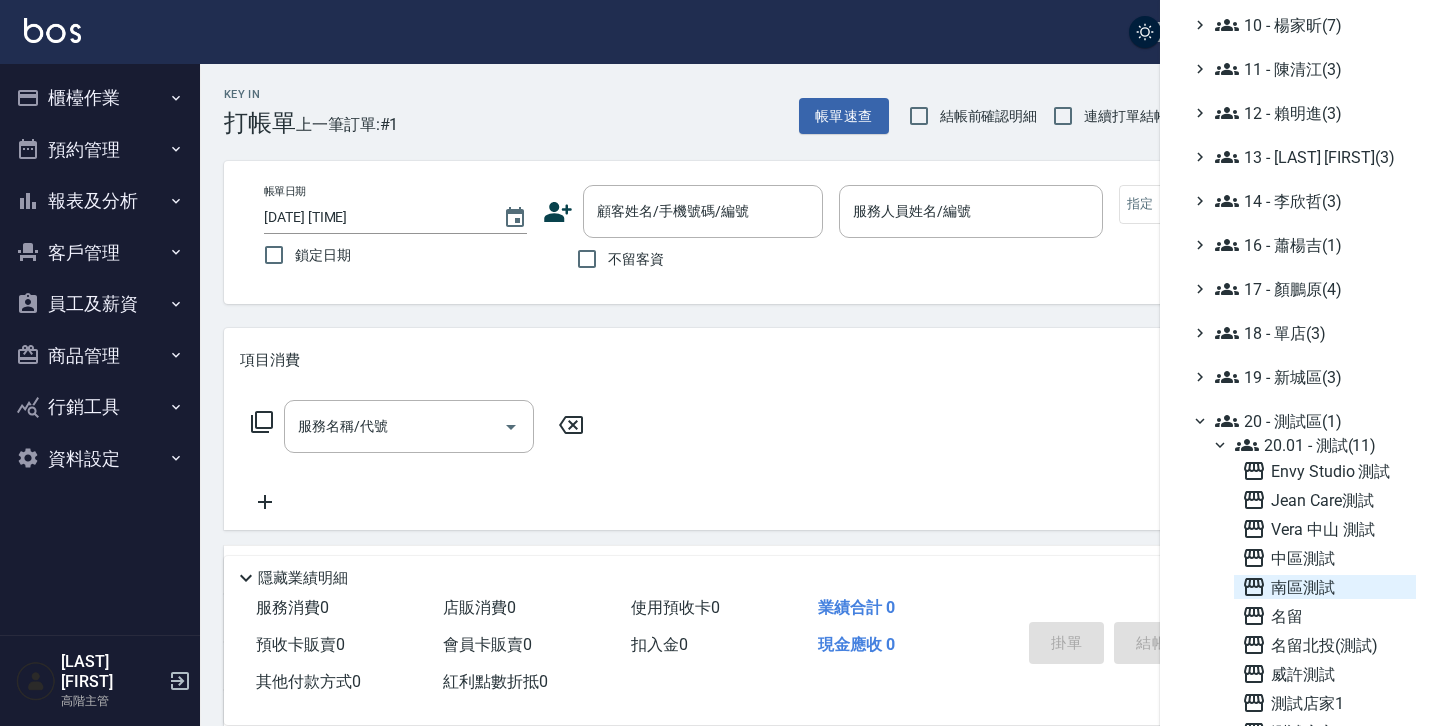 scroll, scrollTop: 619, scrollLeft: 0, axis: vertical 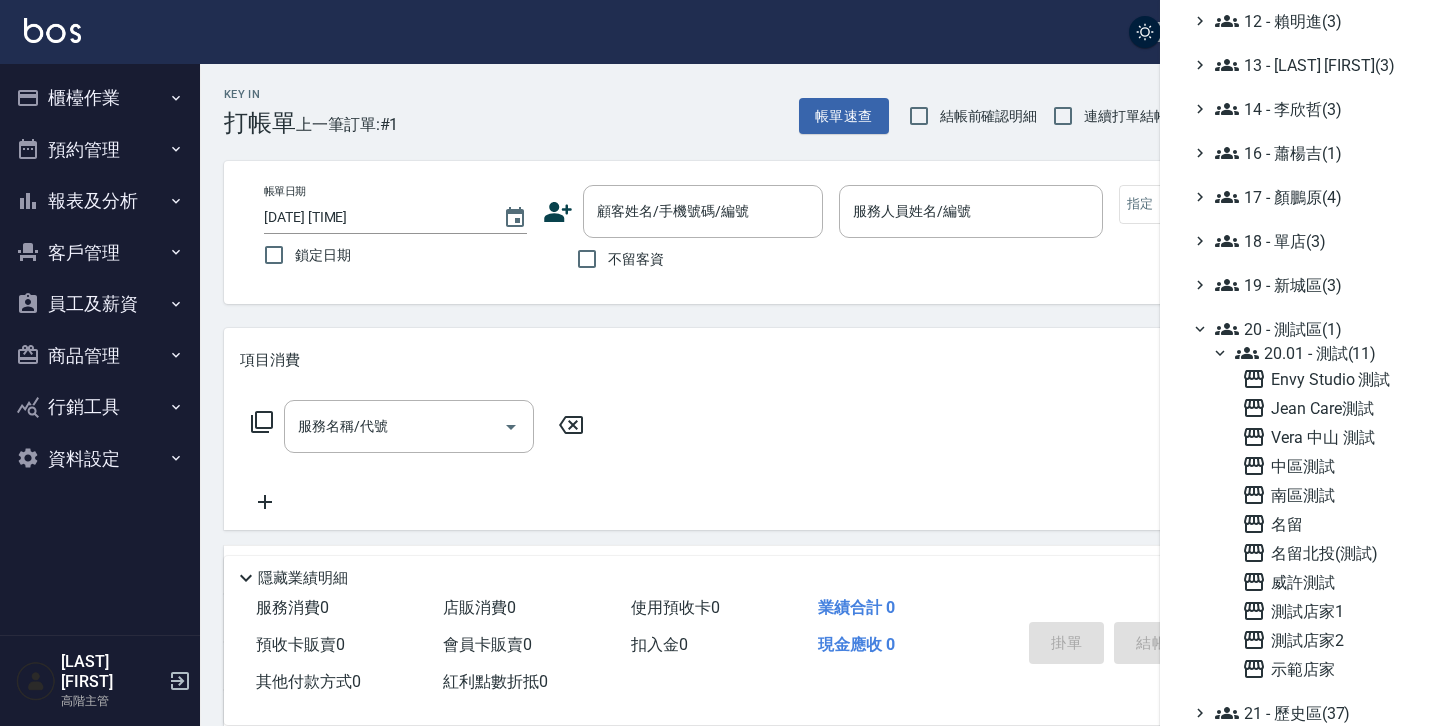 click on "南區測試" at bounding box center (1325, 495) 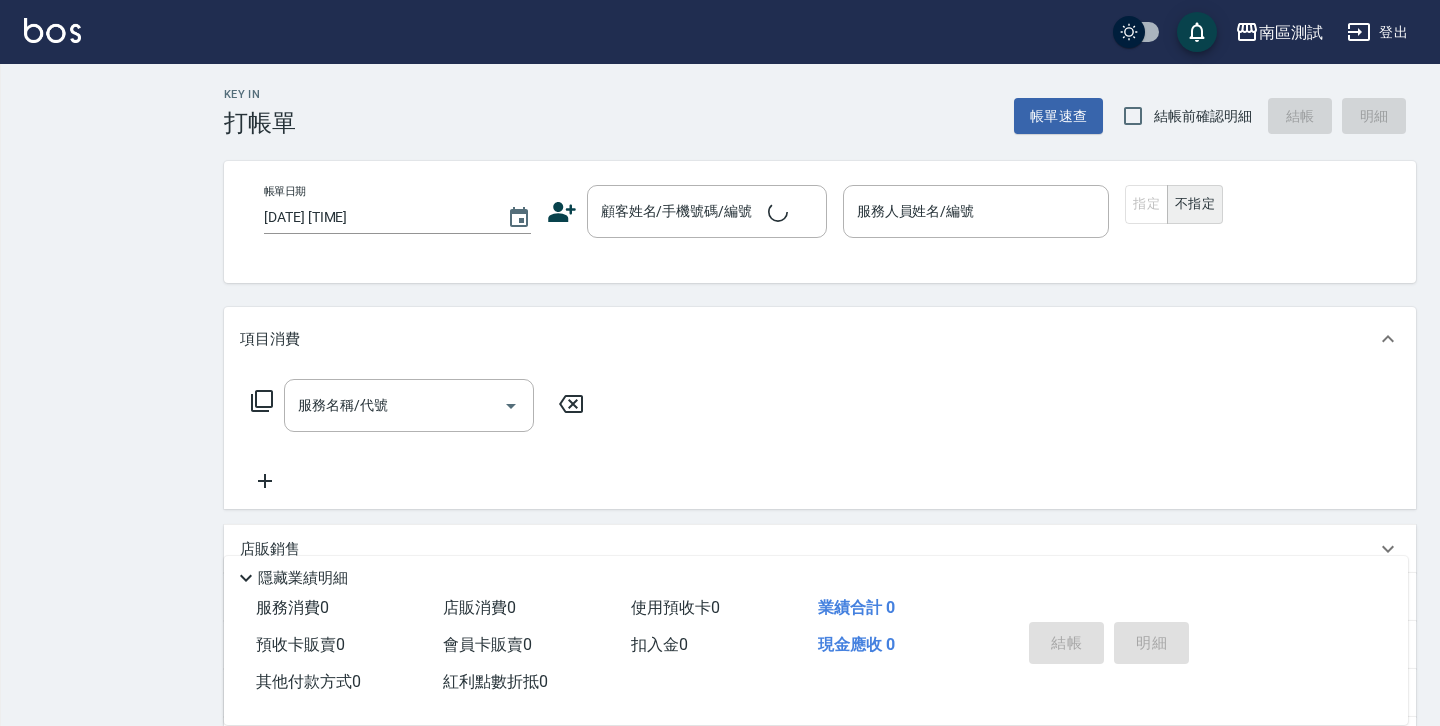 scroll, scrollTop: 0, scrollLeft: 0, axis: both 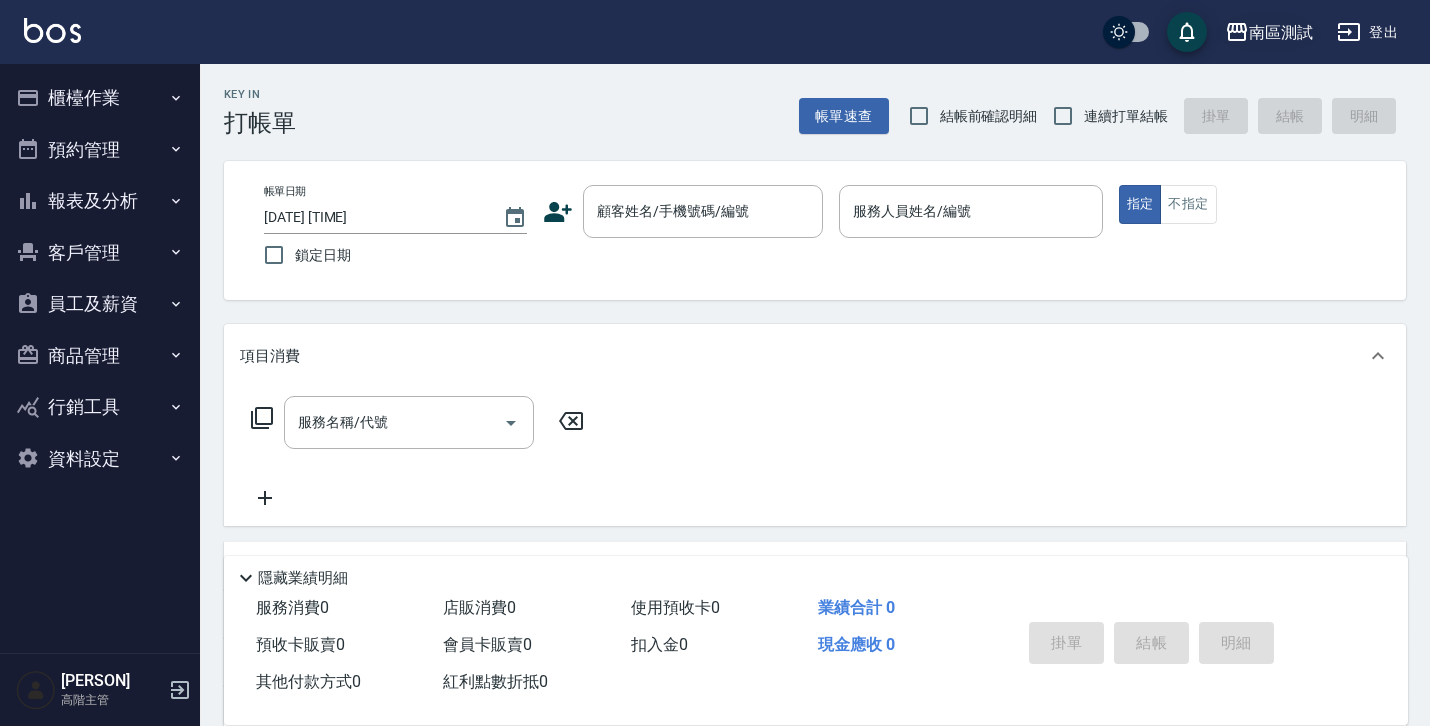 click on "南區測試" at bounding box center [1281, 32] 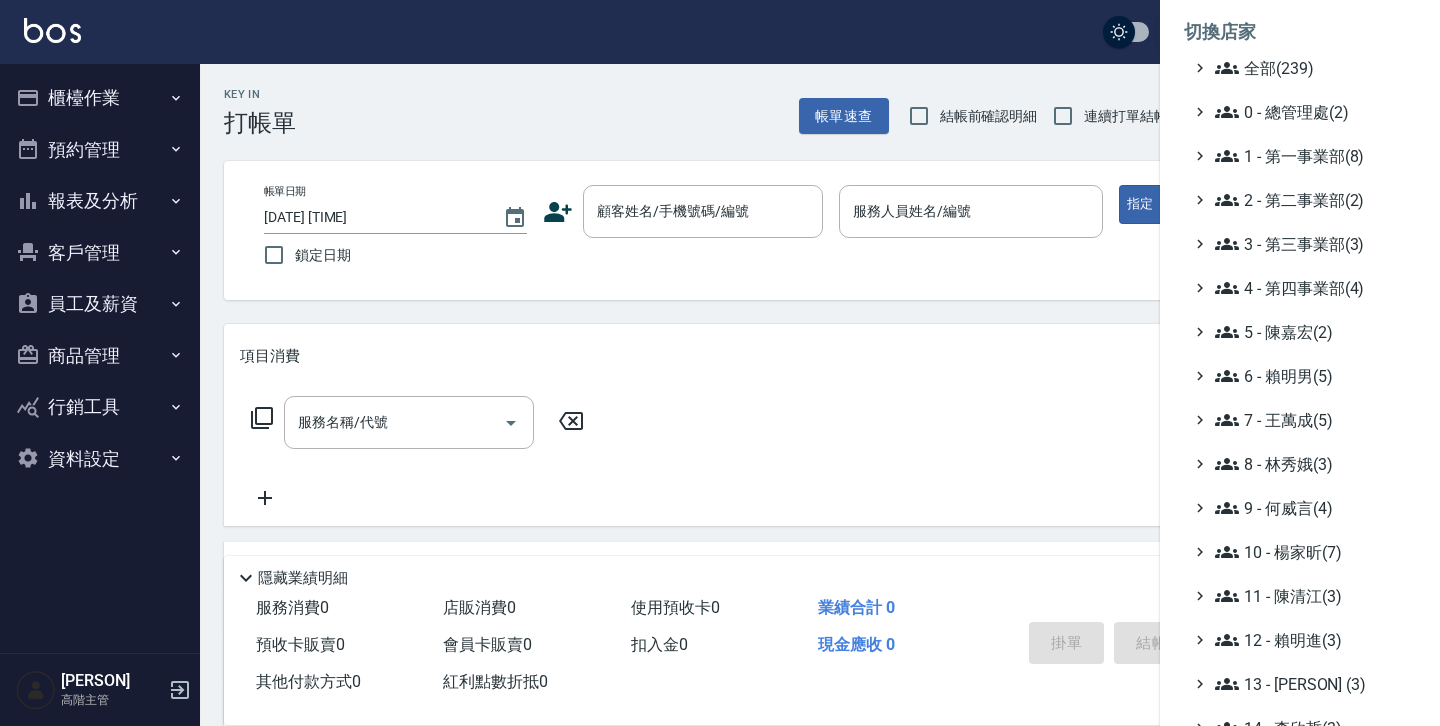 scroll, scrollTop: 374, scrollLeft: 0, axis: vertical 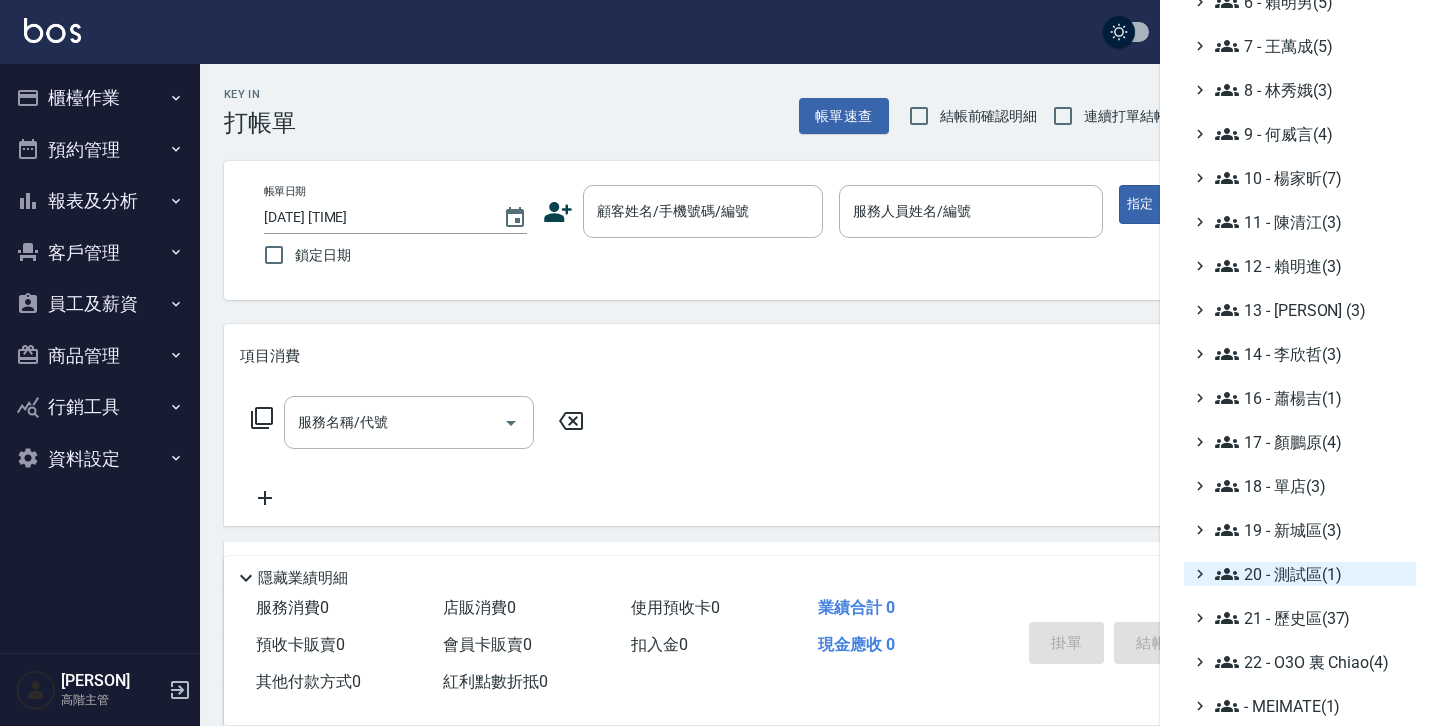 click 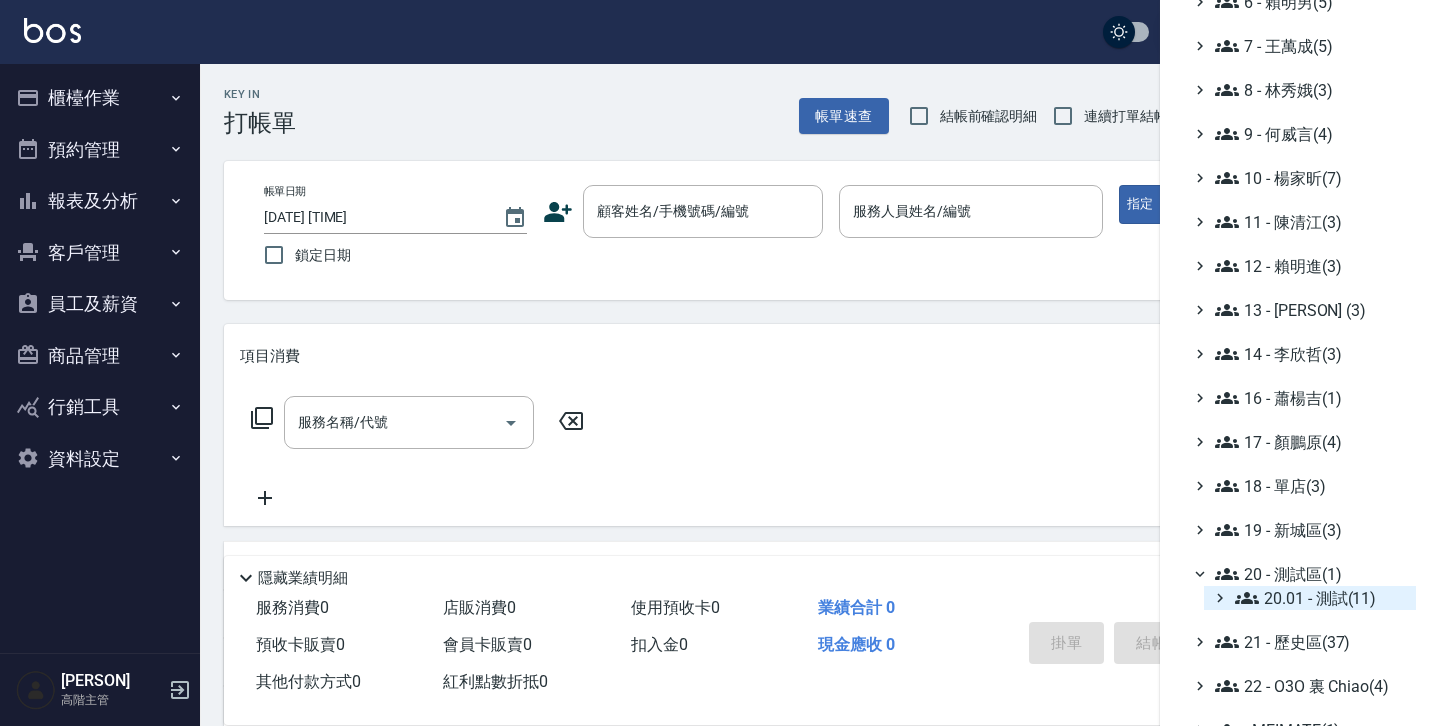 click 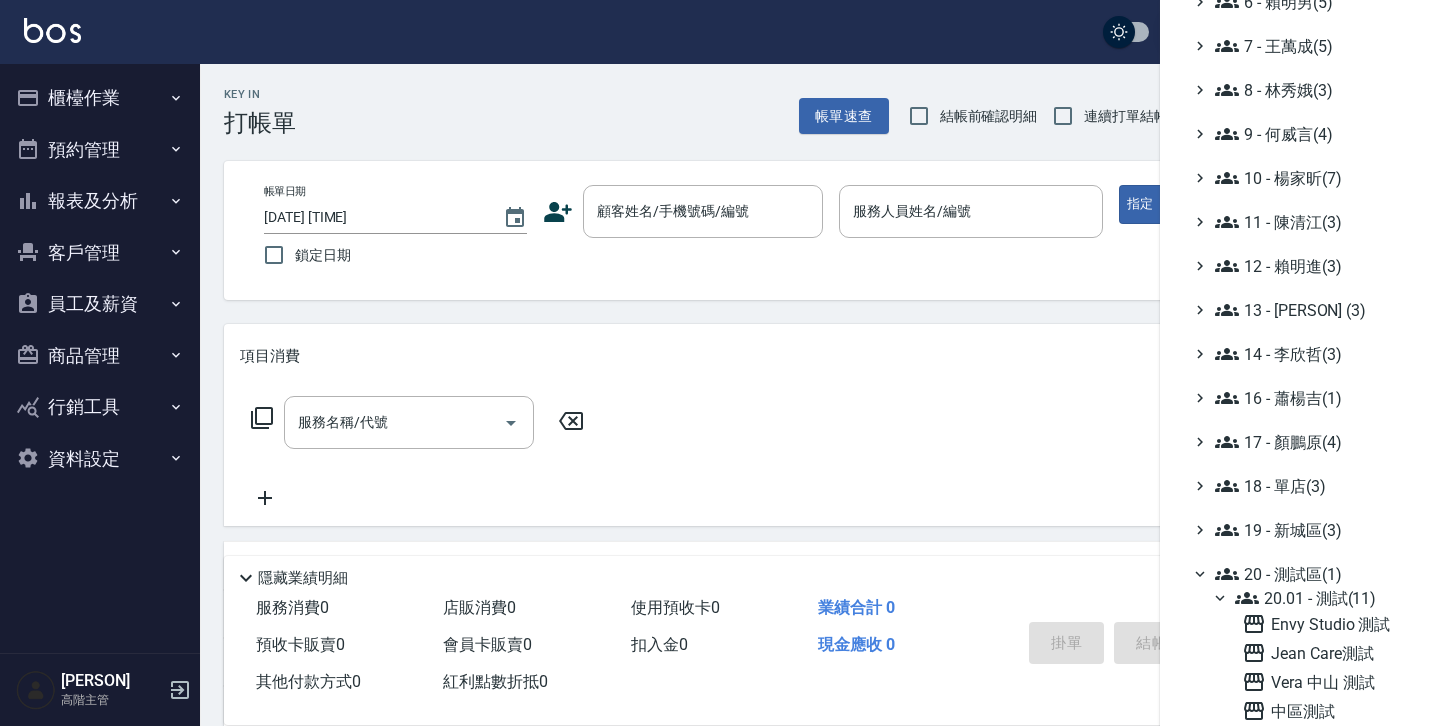 scroll, scrollTop: 714, scrollLeft: 0, axis: vertical 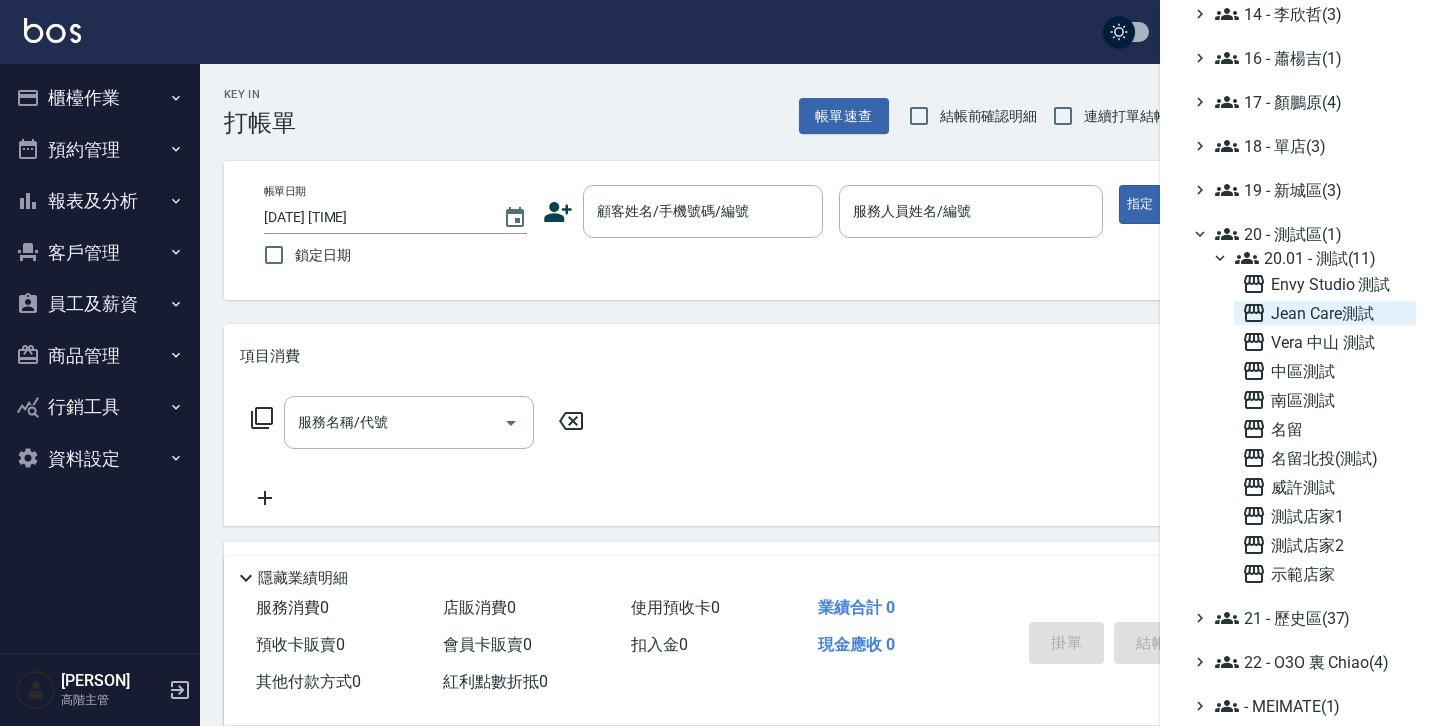 click on "Jean Care測試" at bounding box center (1325, 313) 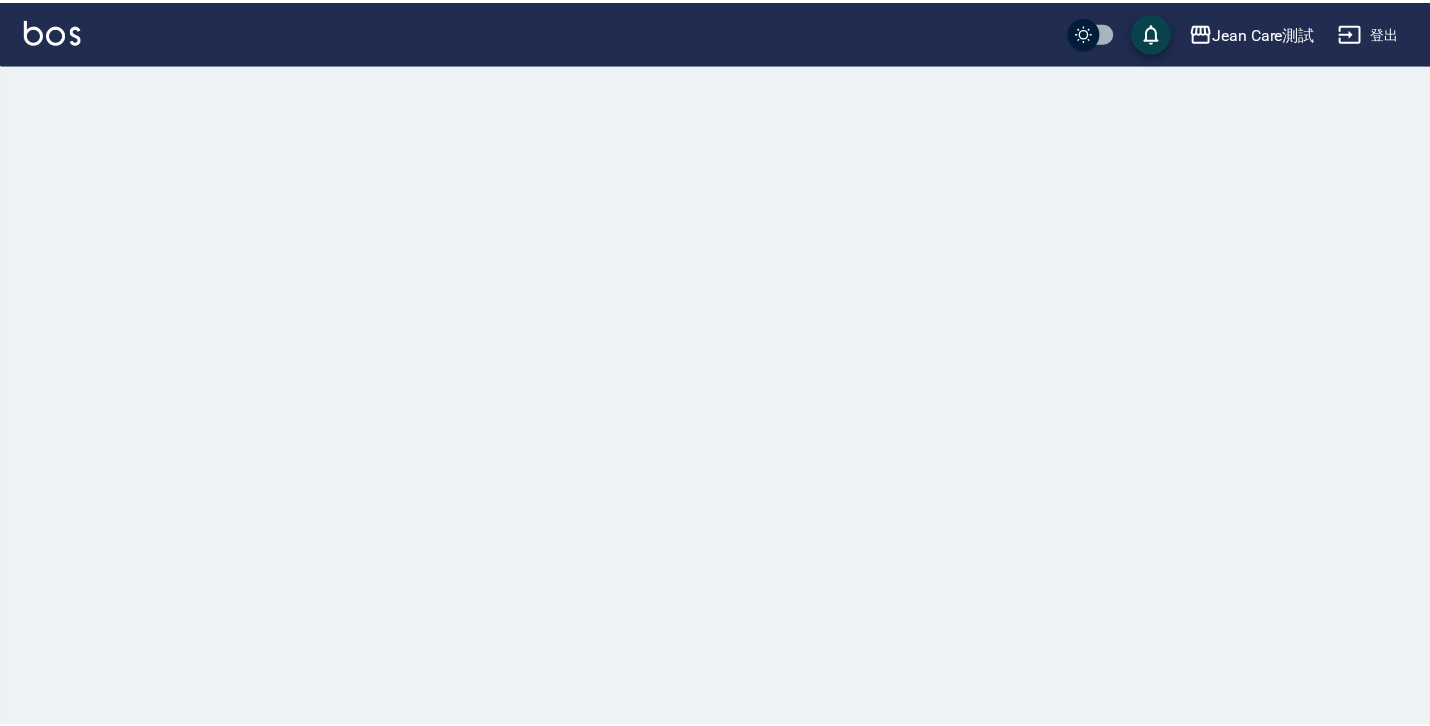 scroll, scrollTop: 0, scrollLeft: 0, axis: both 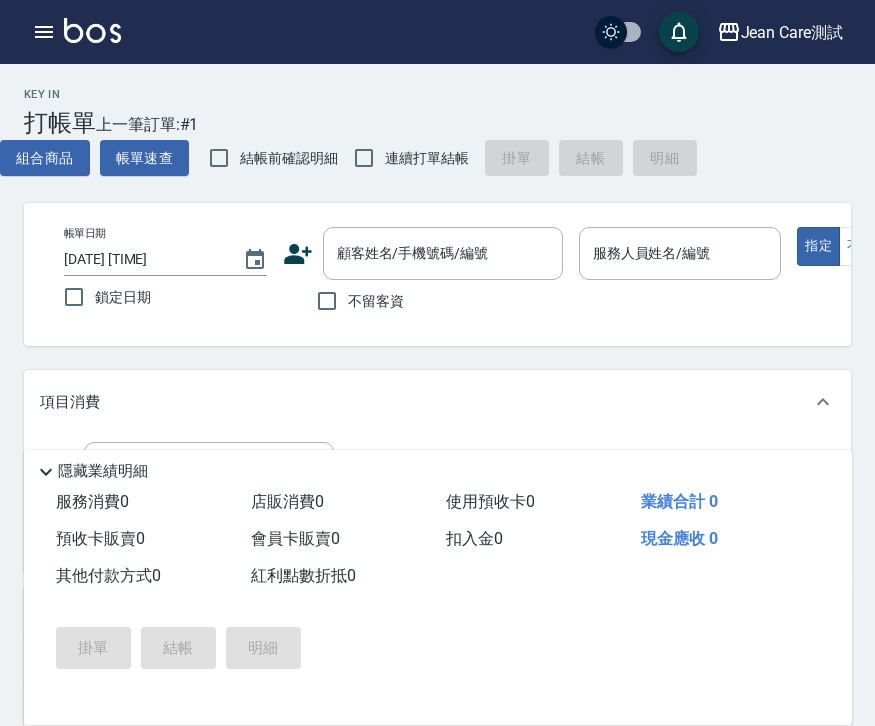 click on "隱藏業績明細" at bounding box center (103, 471) 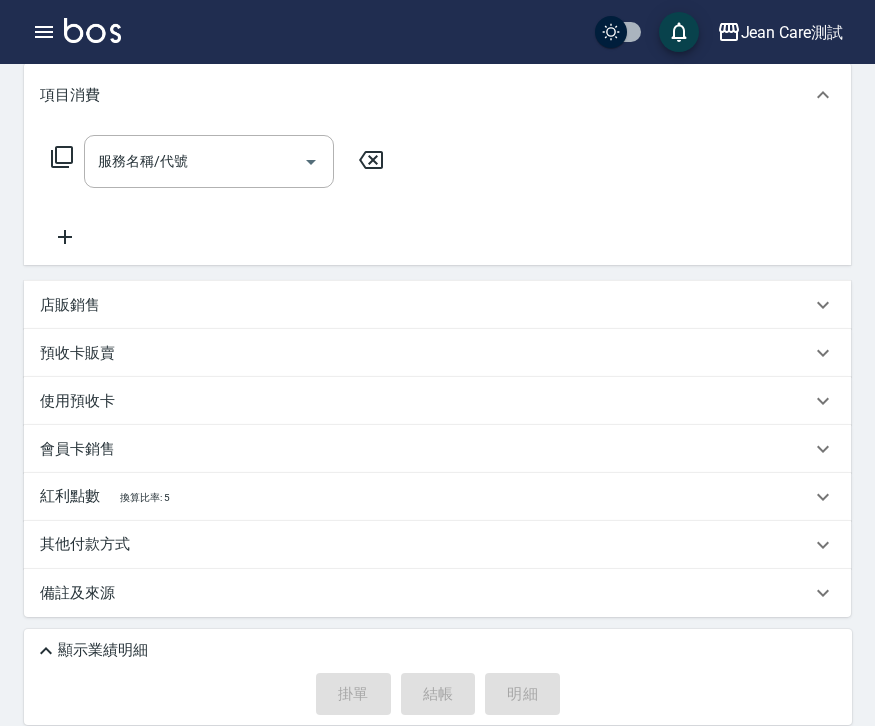 scroll, scrollTop: 309, scrollLeft: 0, axis: vertical 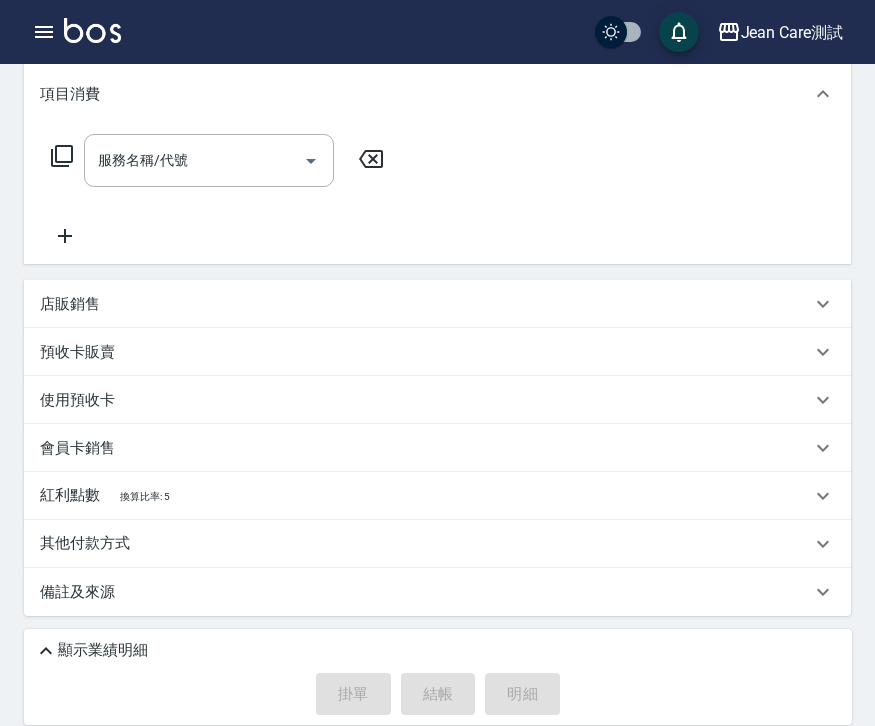click on "店販銷售" at bounding box center (425, 304) 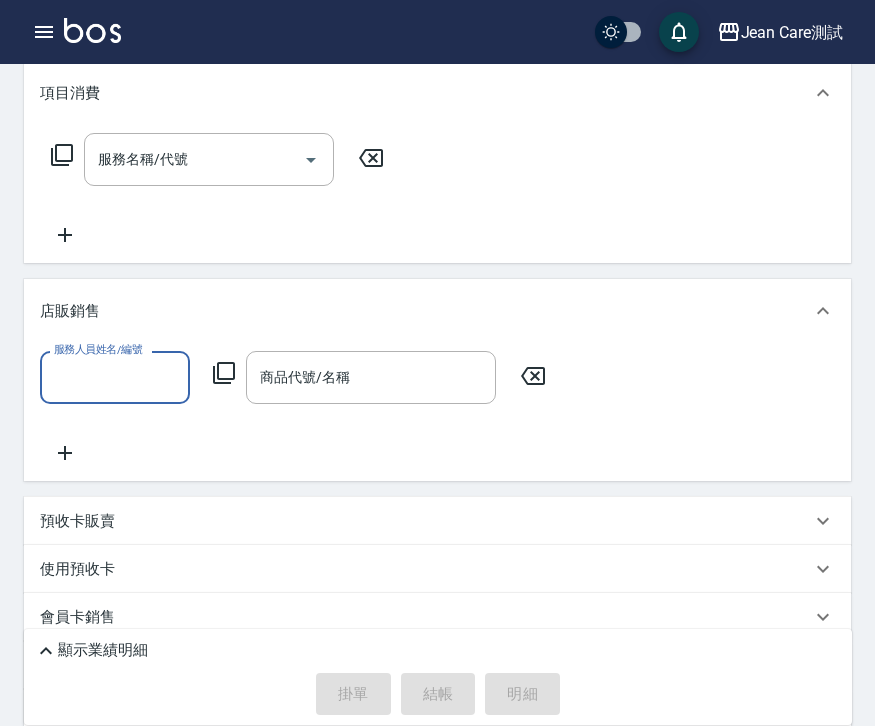 scroll, scrollTop: 0, scrollLeft: 0, axis: both 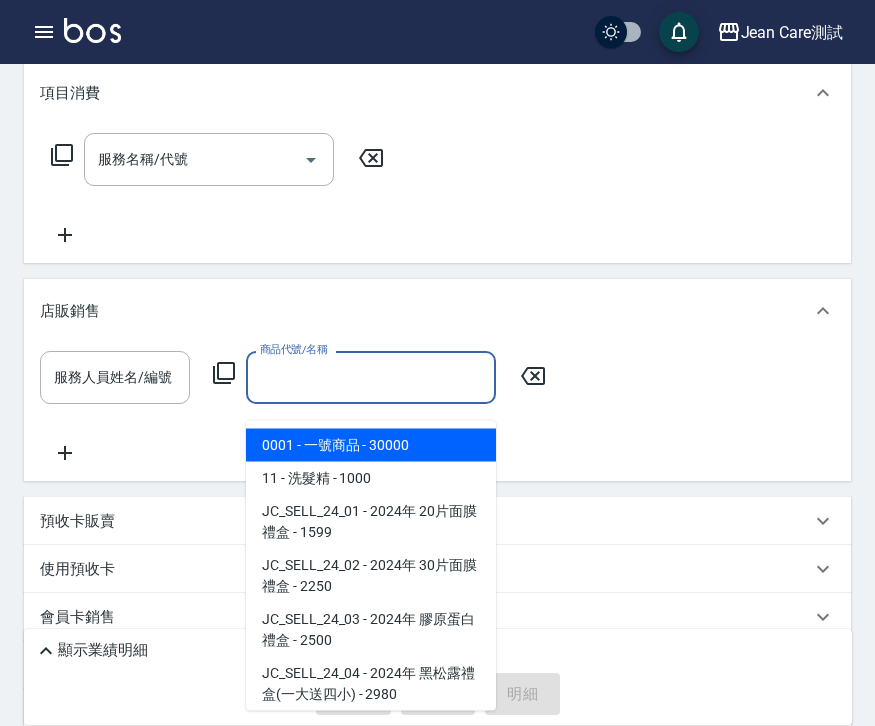 click on "商品代號/名稱" at bounding box center [371, 377] 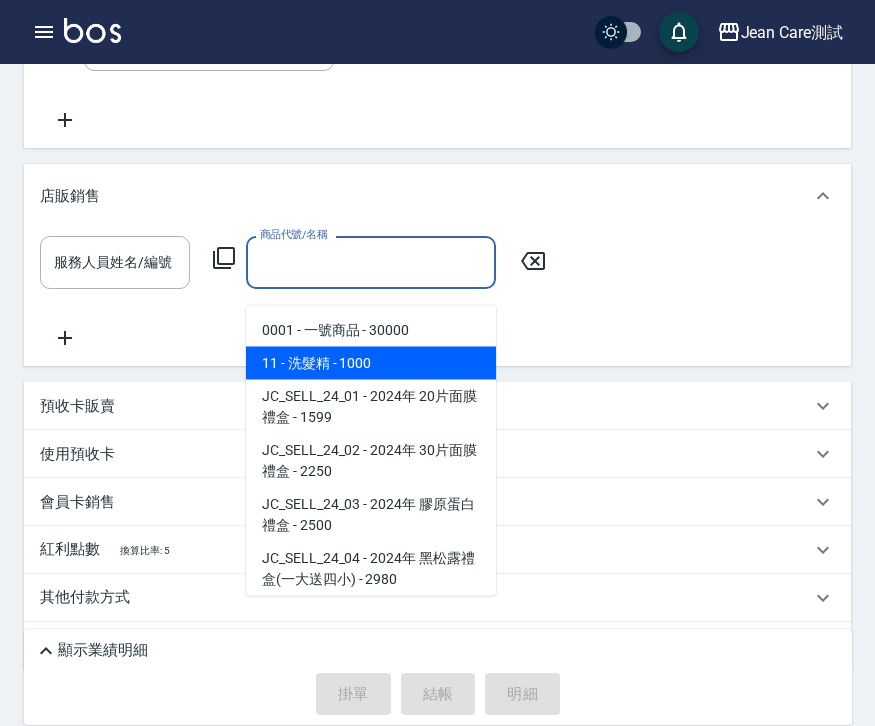 scroll, scrollTop: 428, scrollLeft: 0, axis: vertical 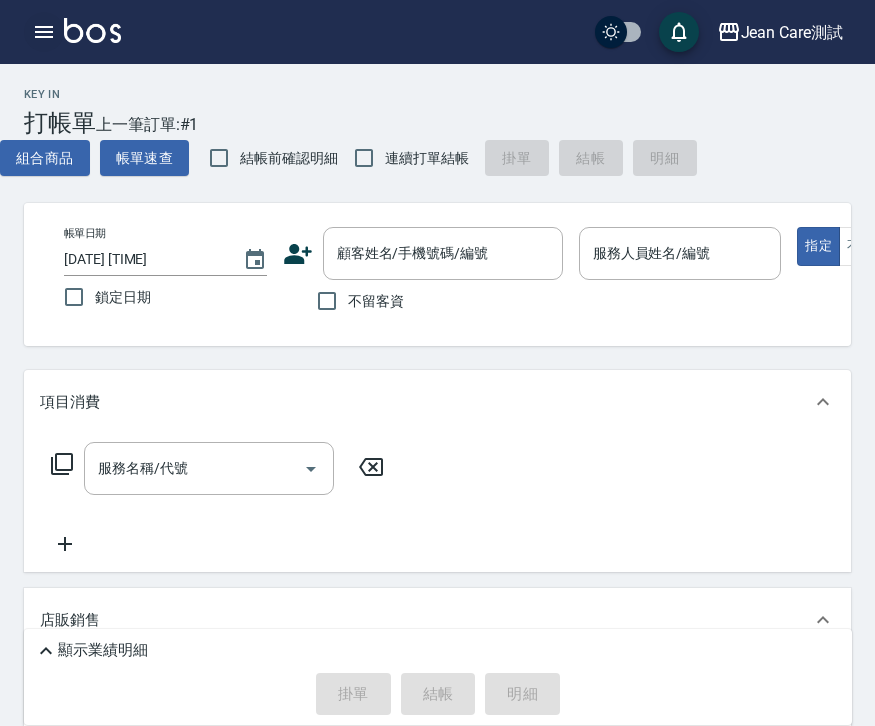 click 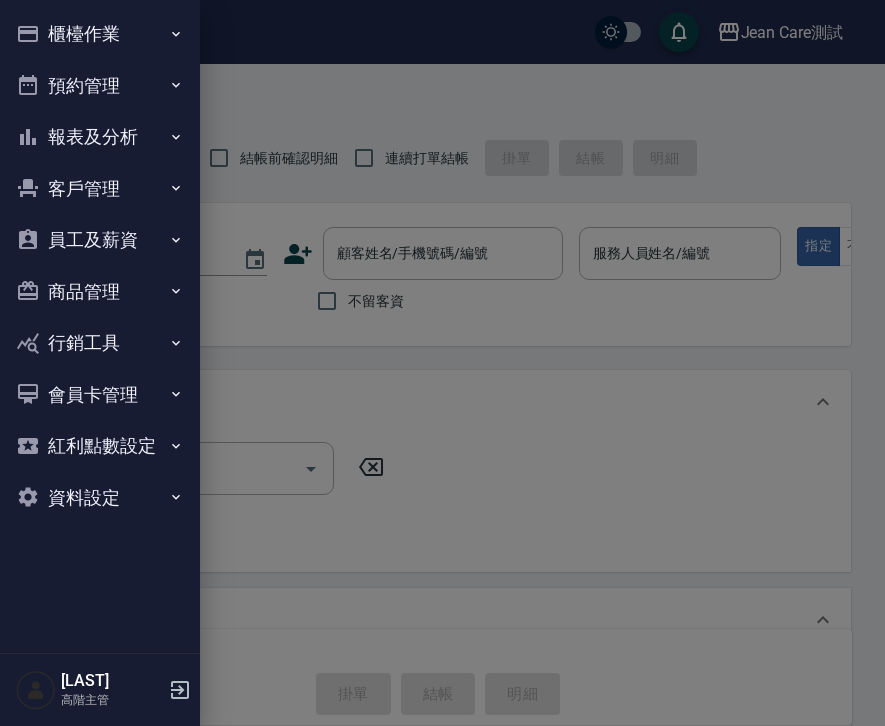 click 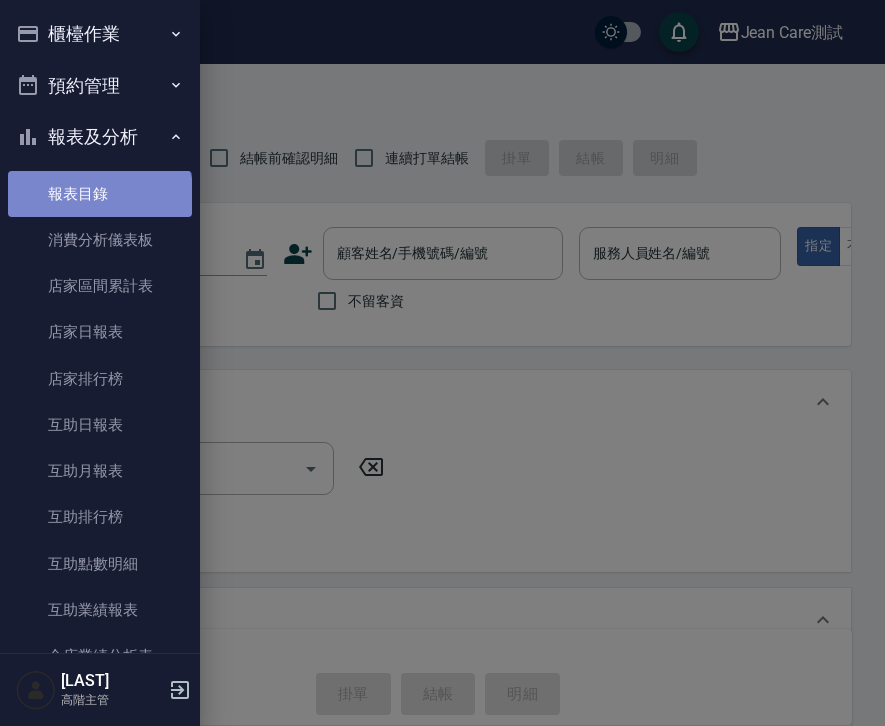 click on "報表目錄" at bounding box center (100, 194) 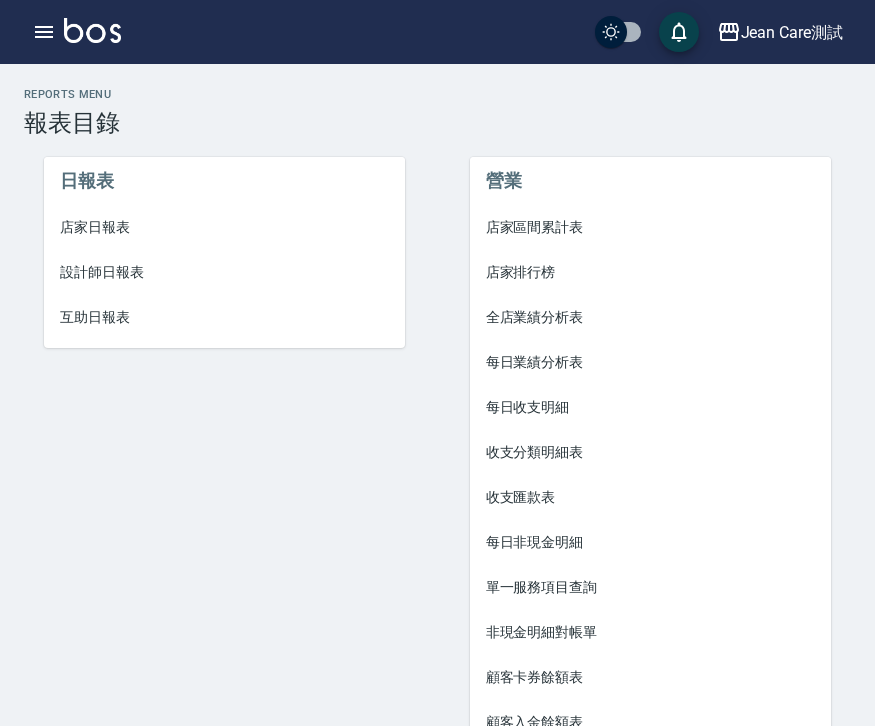 click on "店家日報表" at bounding box center (224, 227) 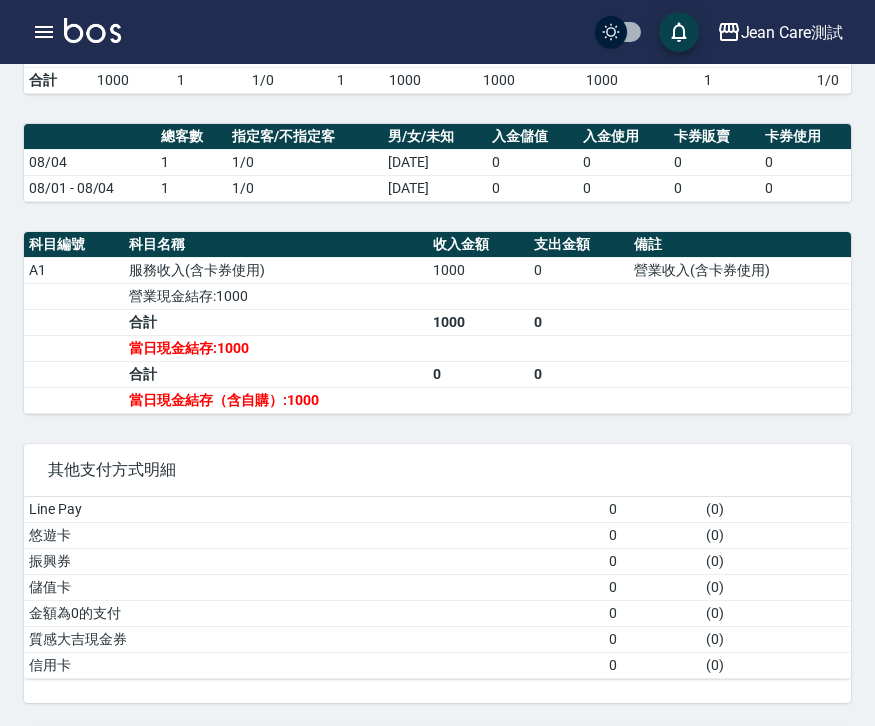 scroll, scrollTop: 0, scrollLeft: 0, axis: both 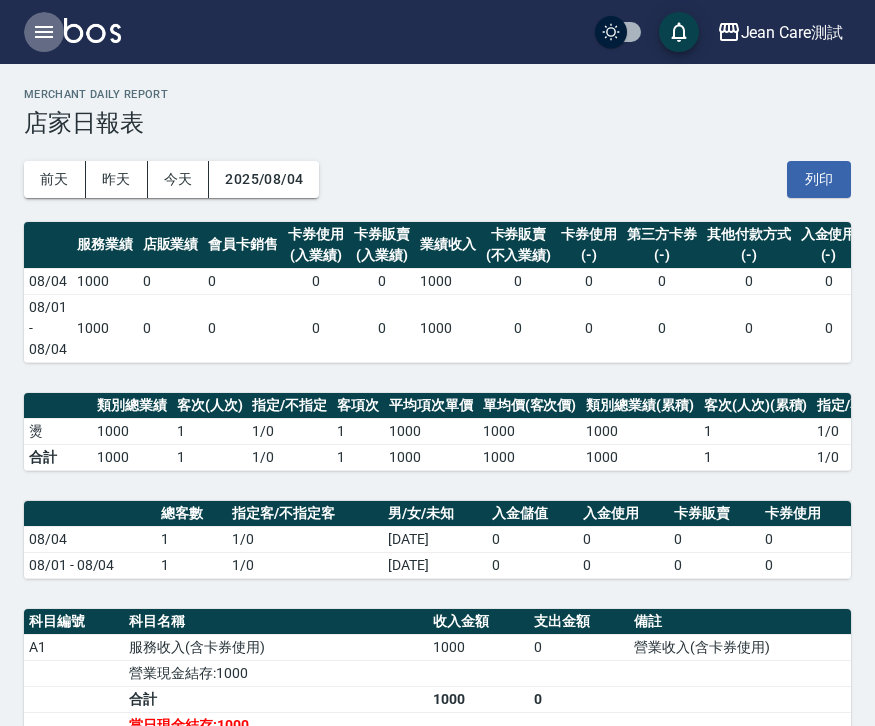 click 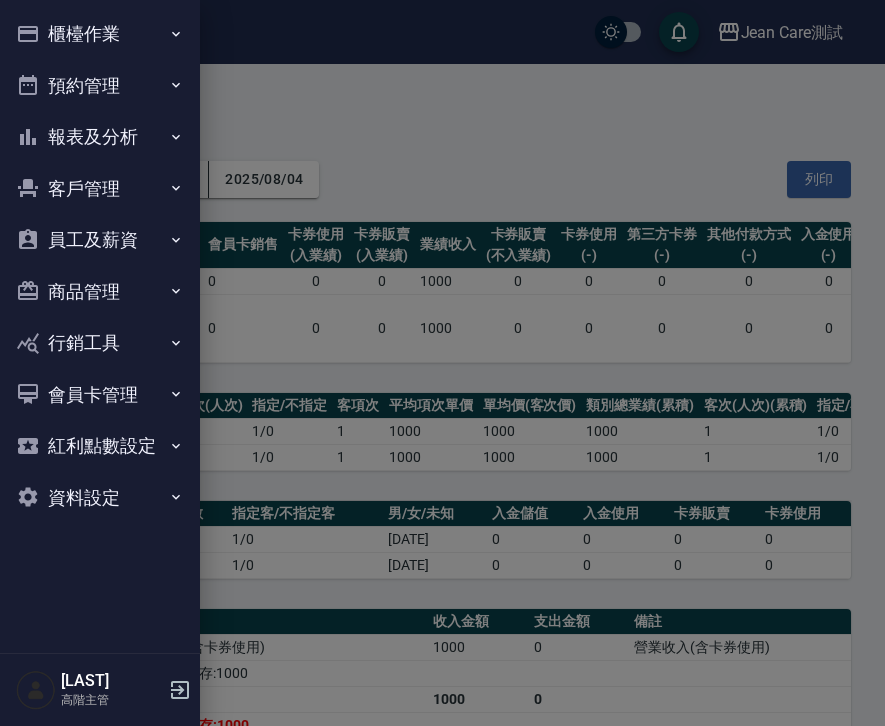 click on "員工及薪資" at bounding box center (100, 240) 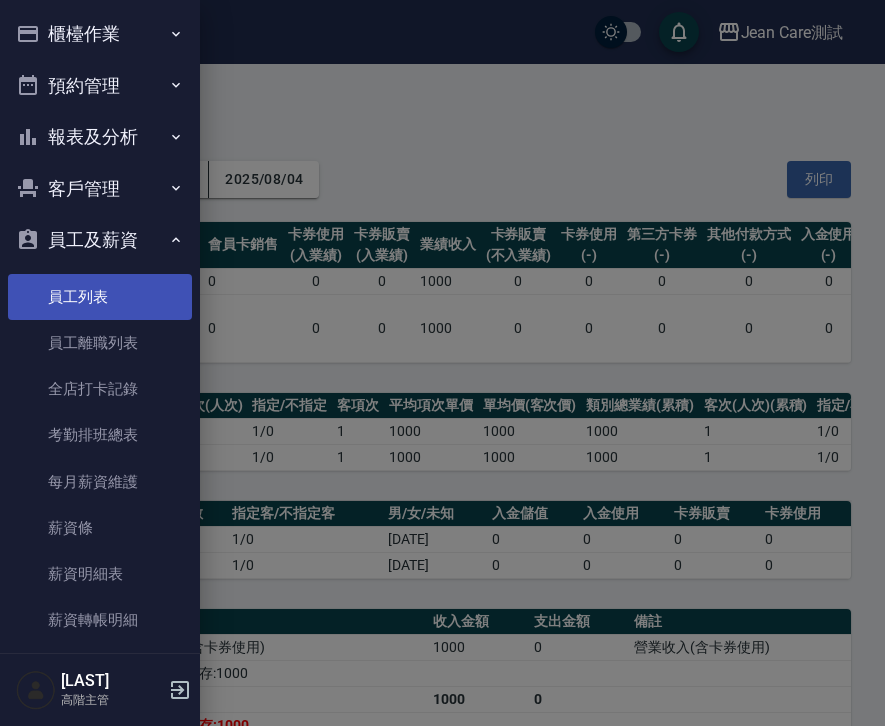 click on "員工列表" at bounding box center [100, 297] 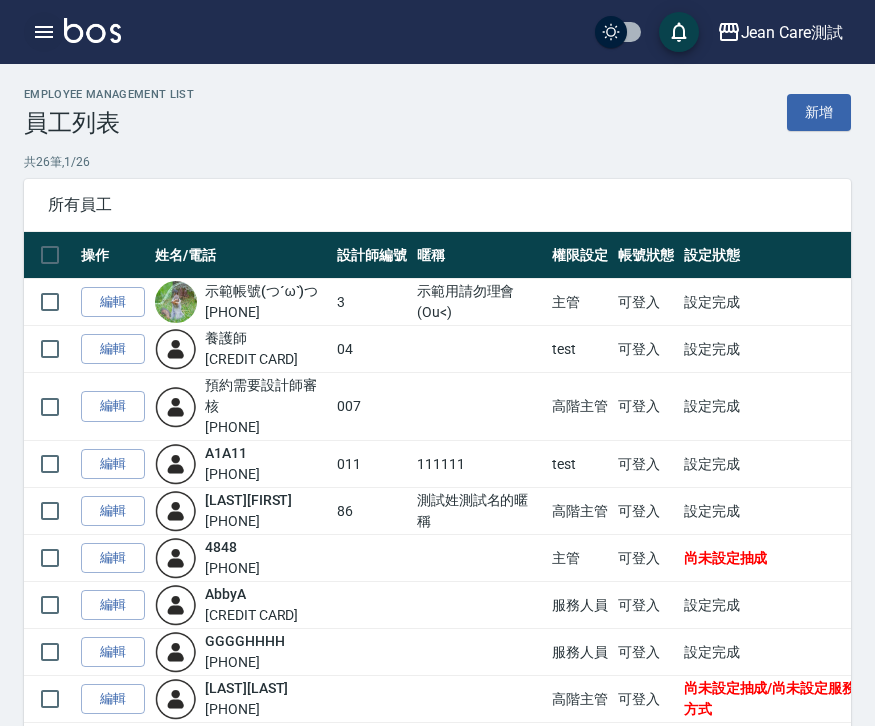 click 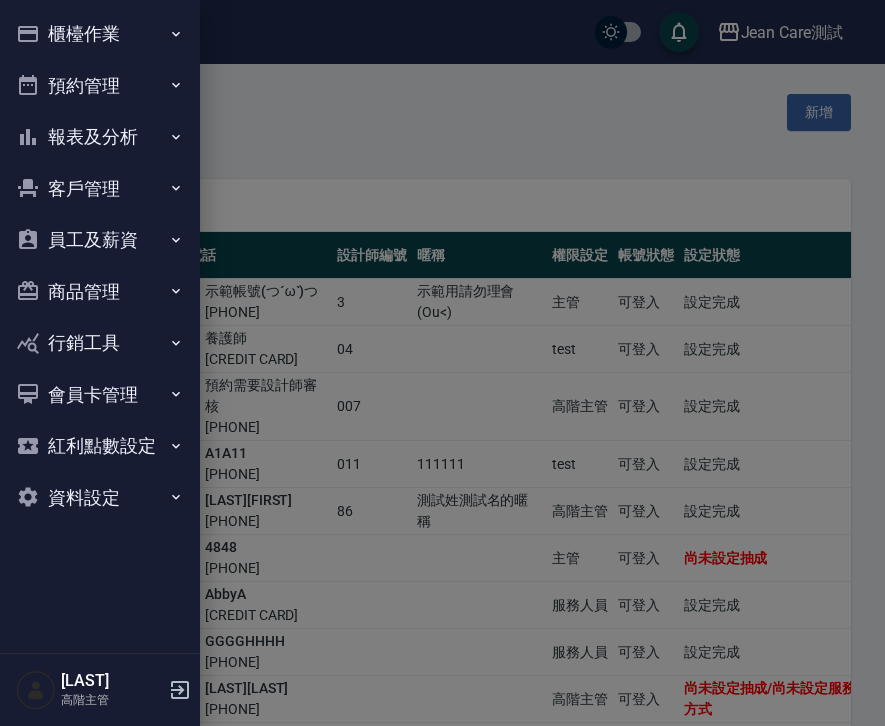 click 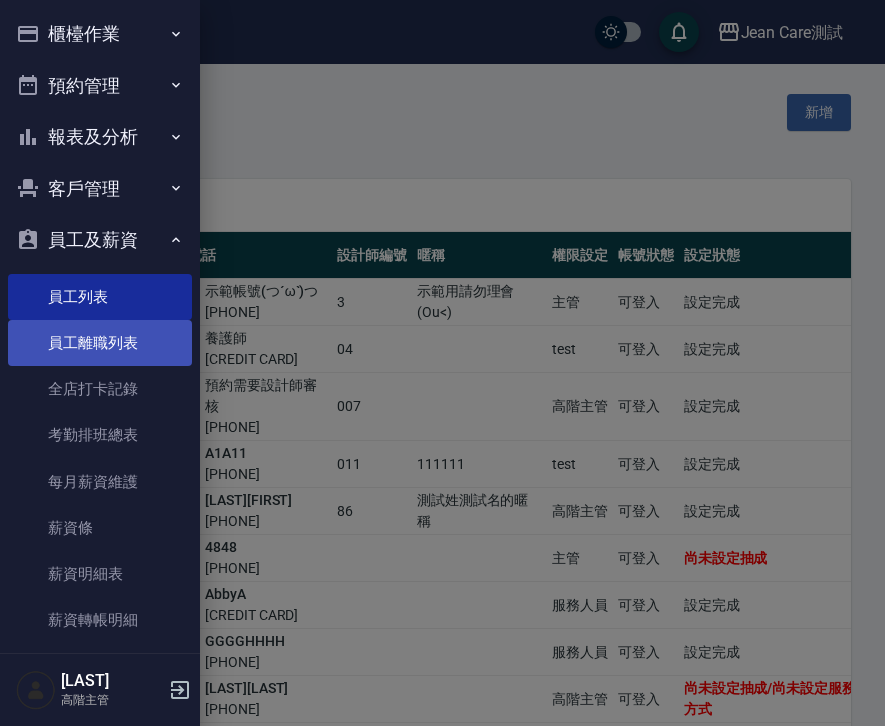click on "員工離職列表" at bounding box center [100, 343] 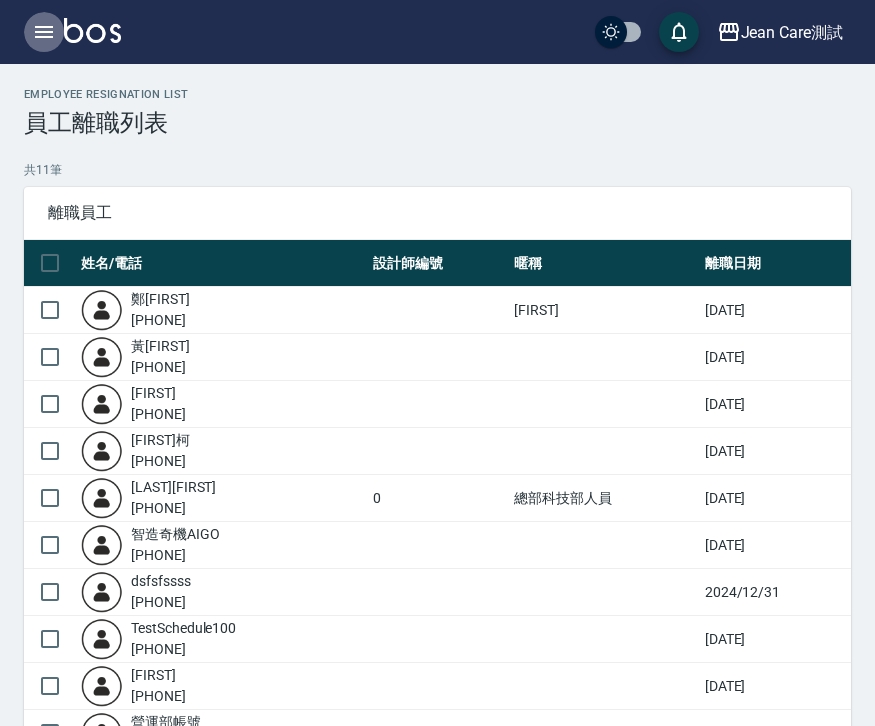 click 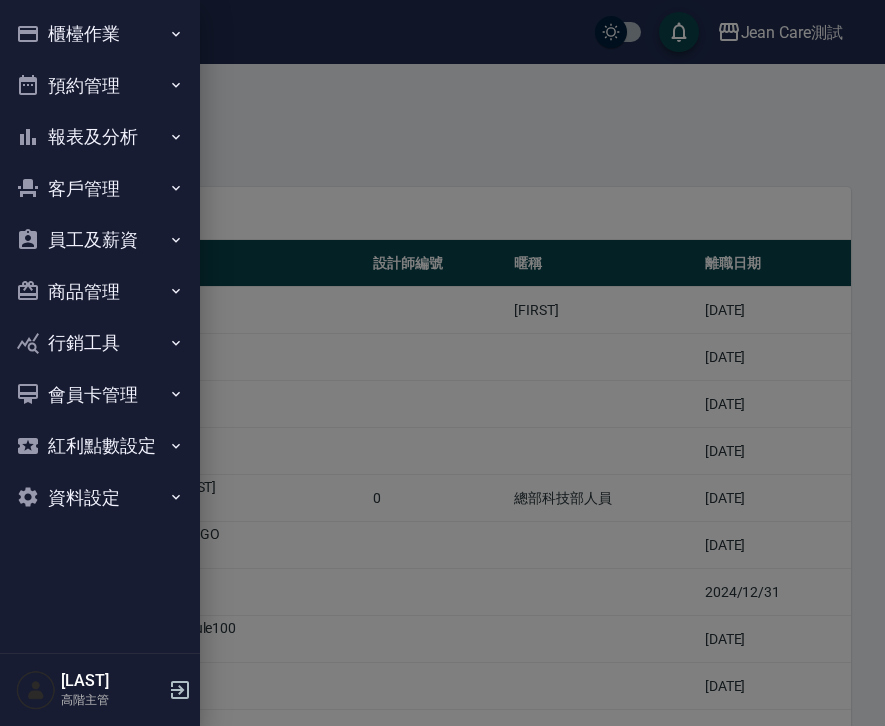 click 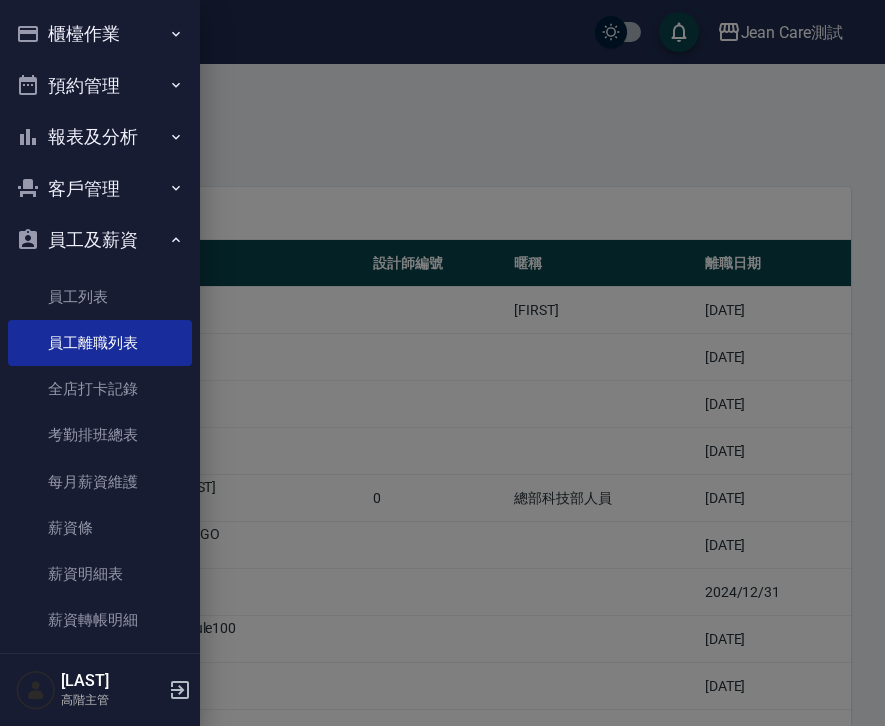 click at bounding box center [442, 363] 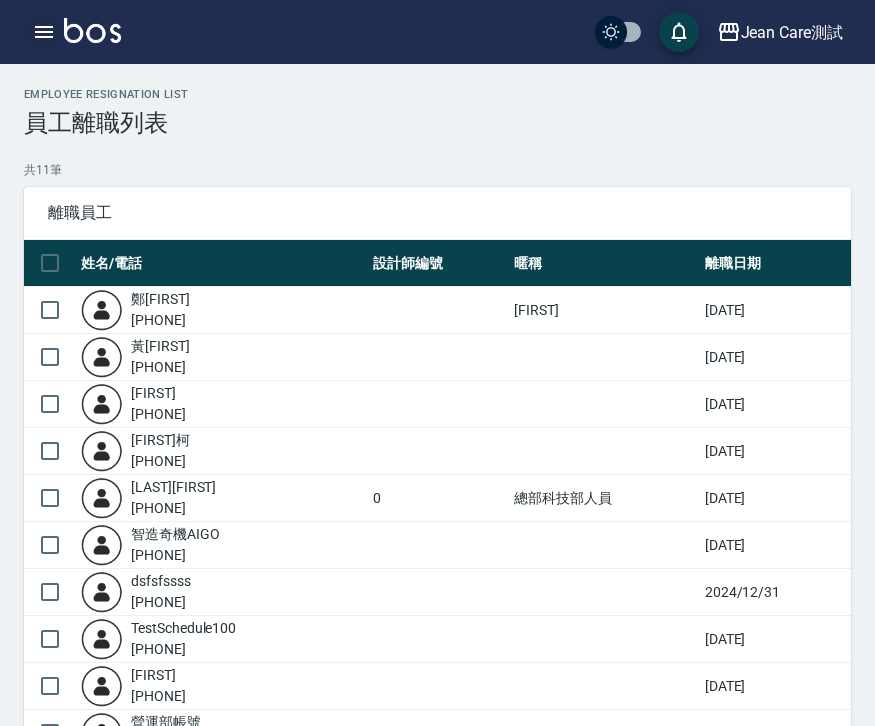 click at bounding box center (44, 32) 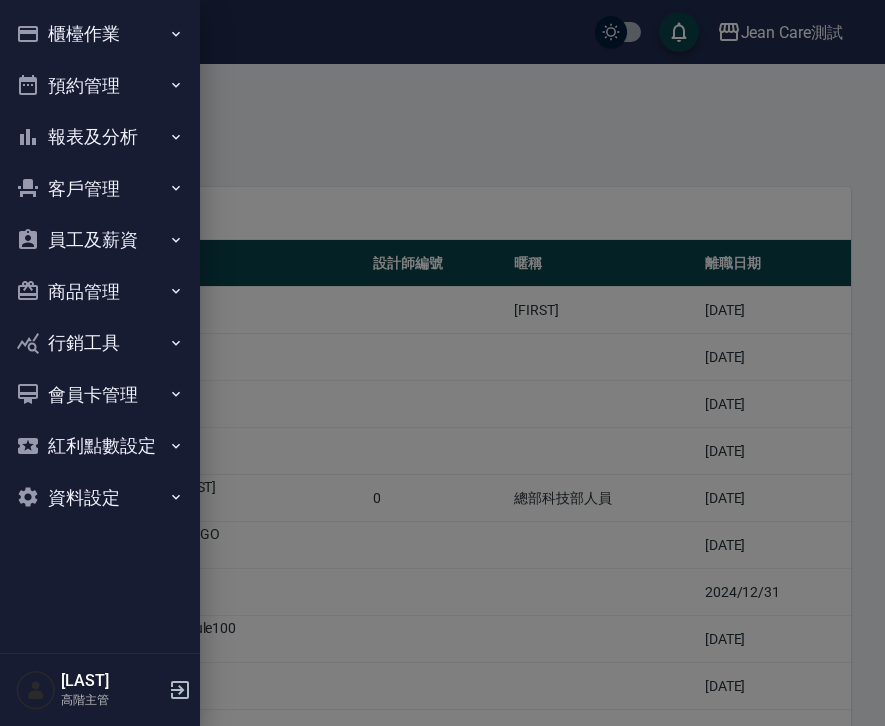 click on "員工及薪資" at bounding box center (100, 240) 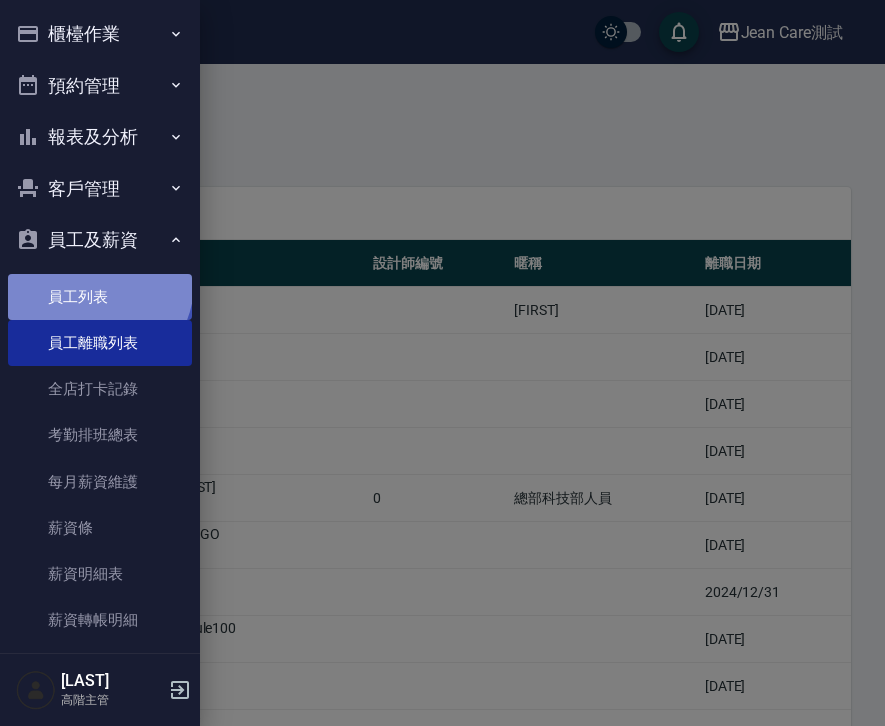 click on "員工列表" at bounding box center (100, 297) 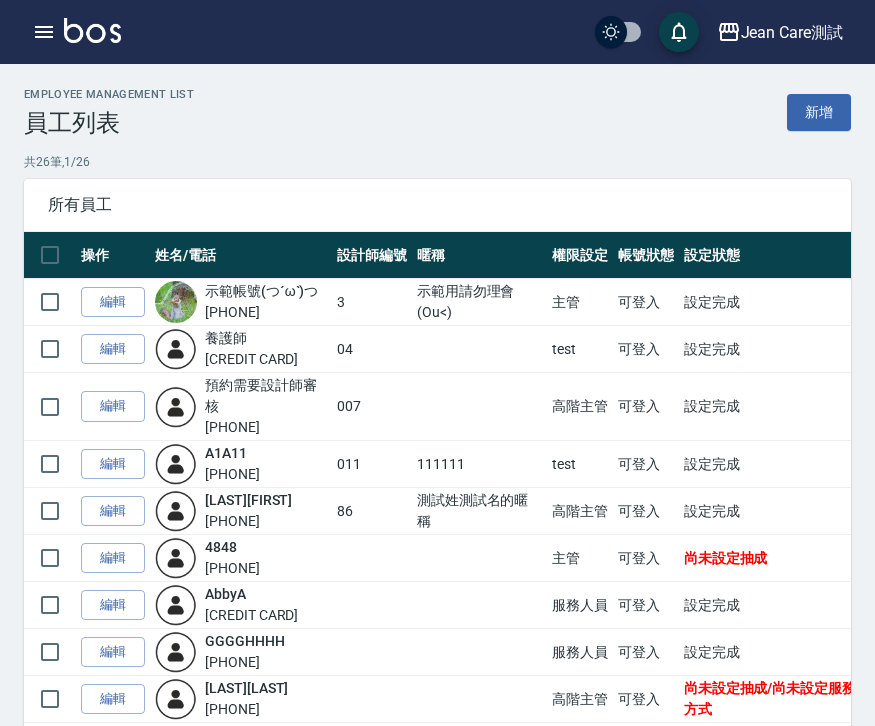 scroll, scrollTop: 114, scrollLeft: 0, axis: vertical 